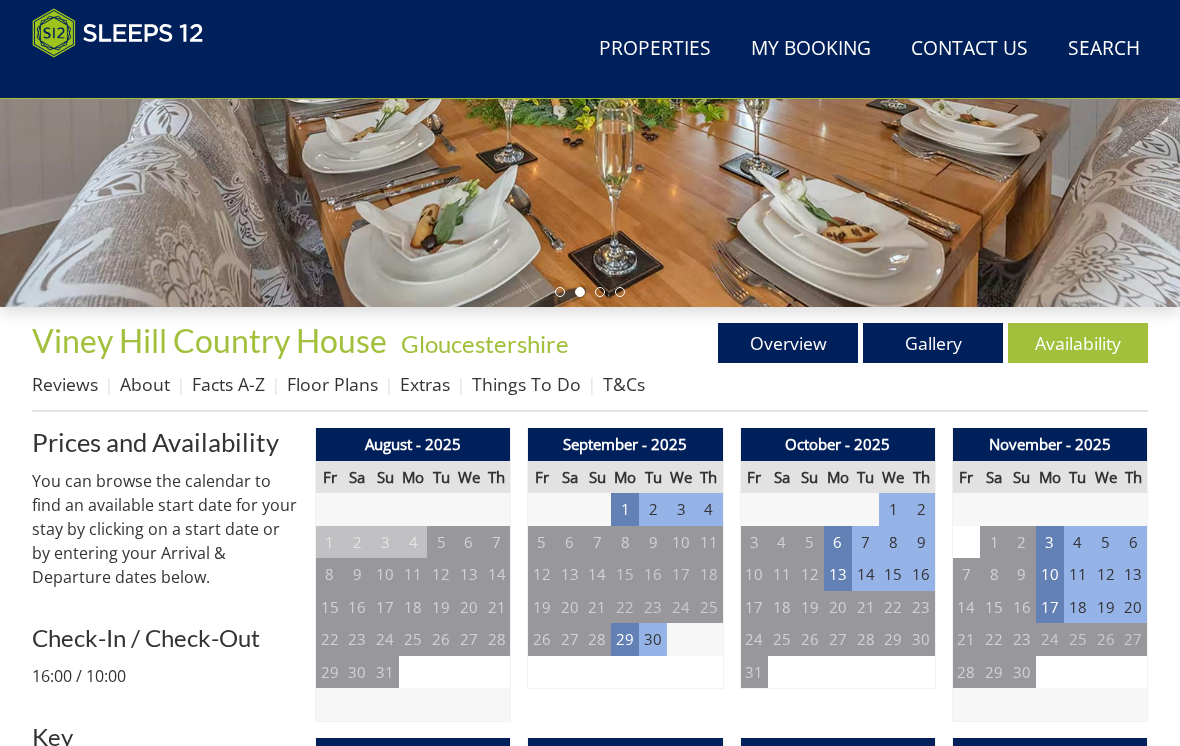 scroll, scrollTop: 497, scrollLeft: 0, axis: vertical 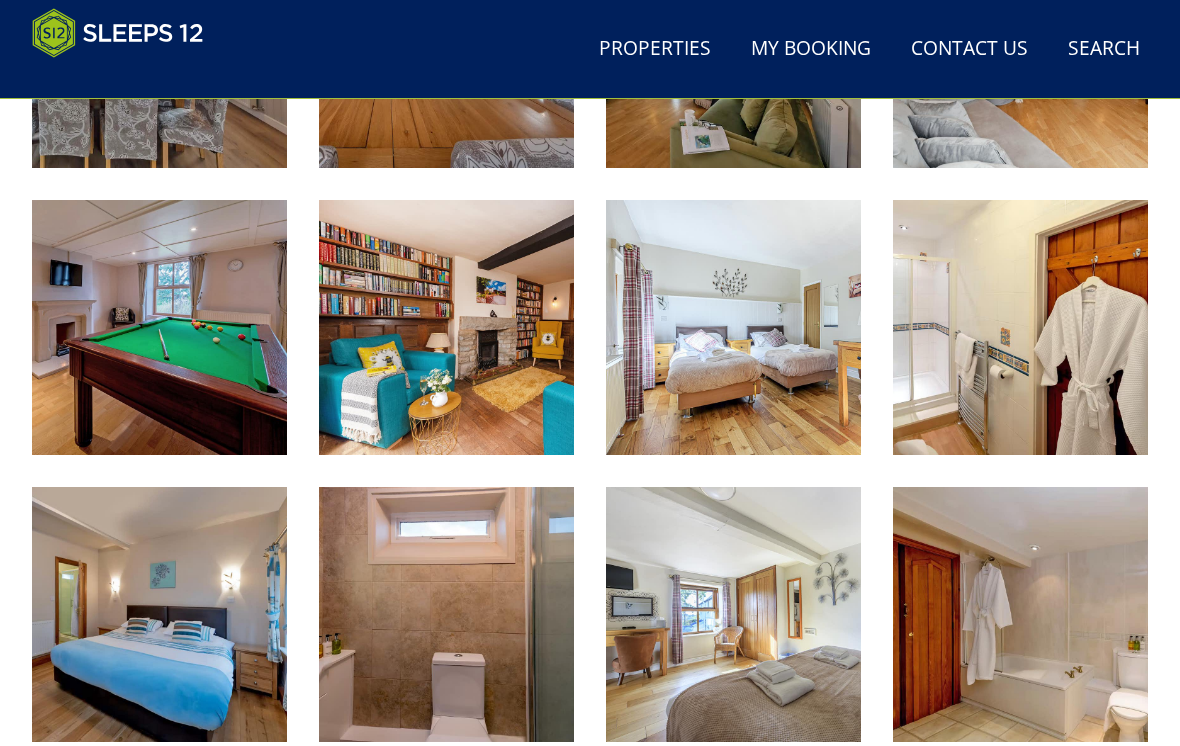 click at bounding box center (733, 327) 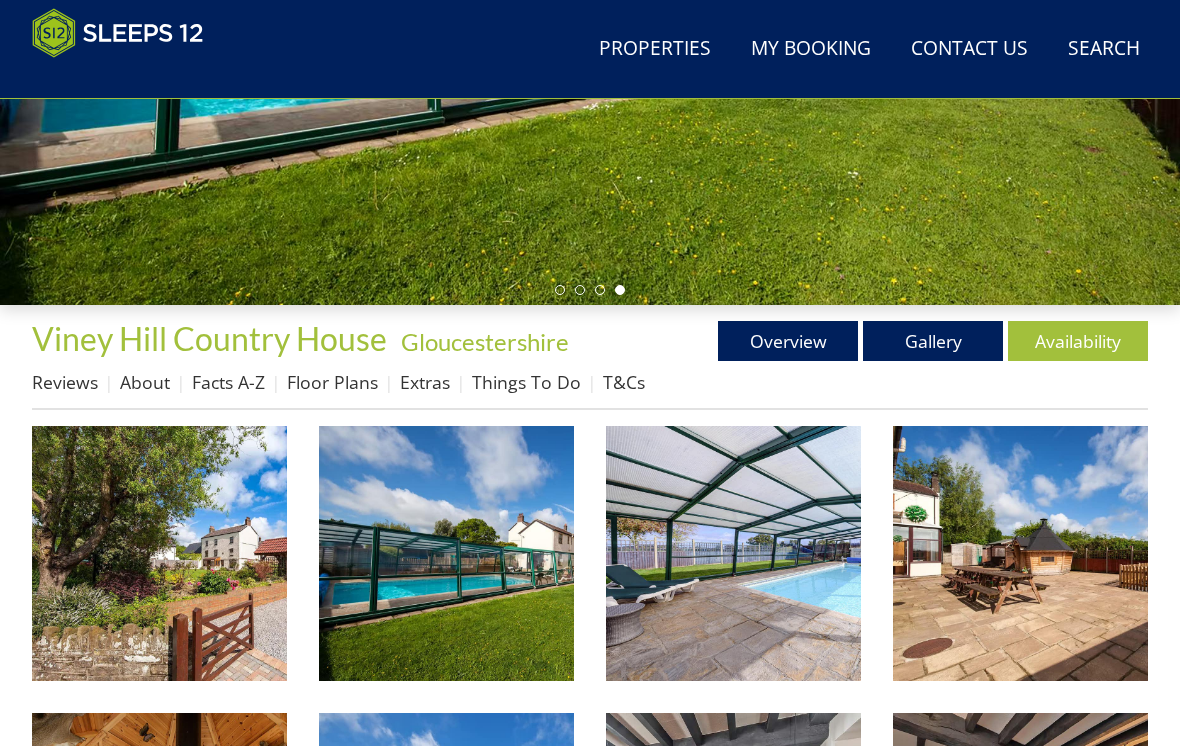 scroll, scrollTop: 498, scrollLeft: 0, axis: vertical 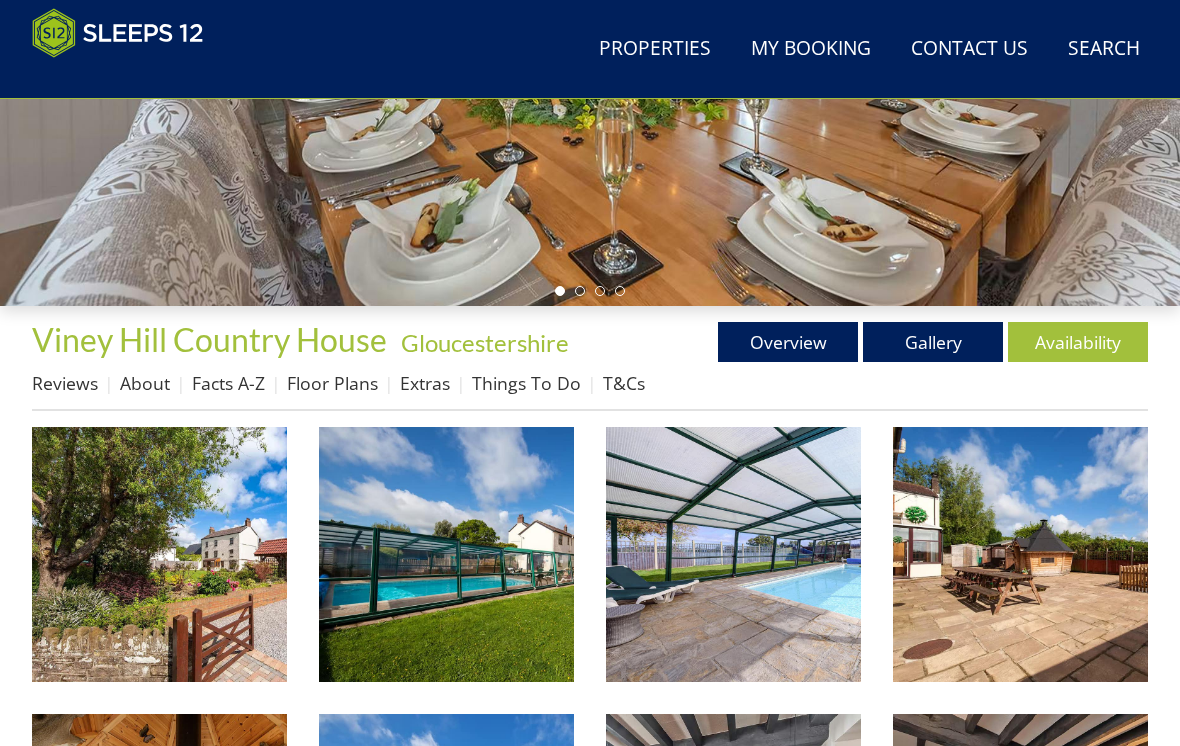 click on "Floor Plans" at bounding box center (332, 383) 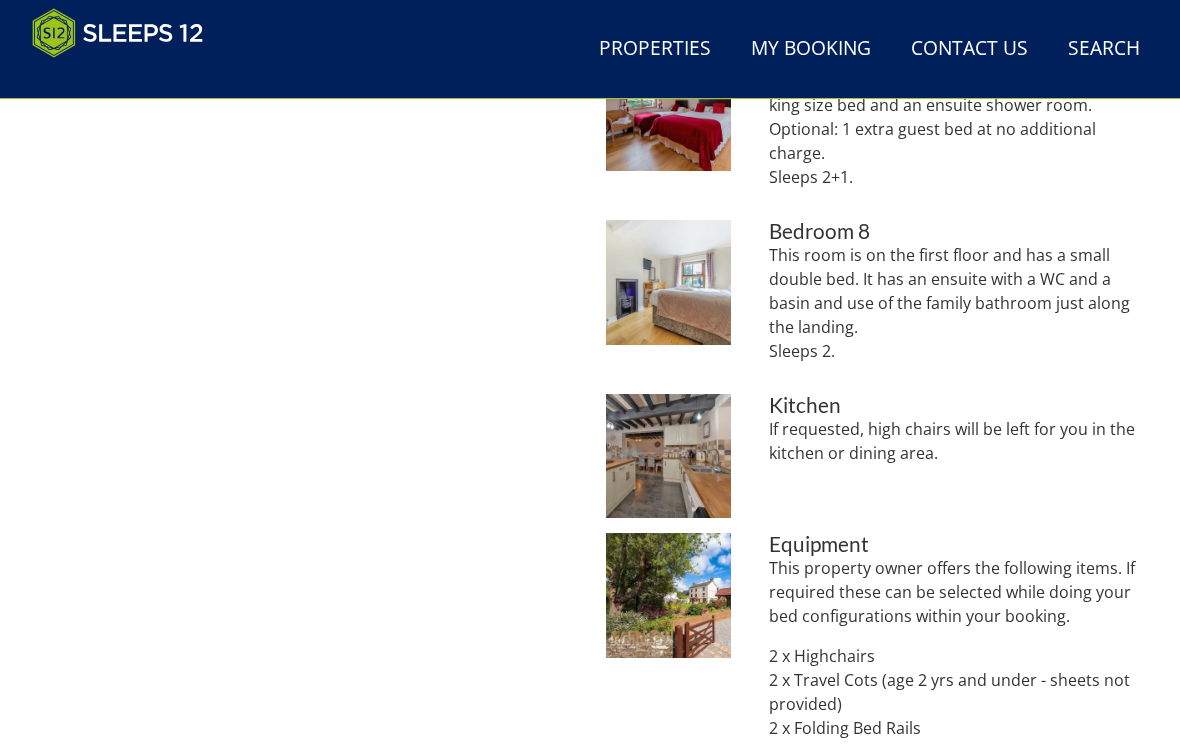 scroll, scrollTop: 1841, scrollLeft: 0, axis: vertical 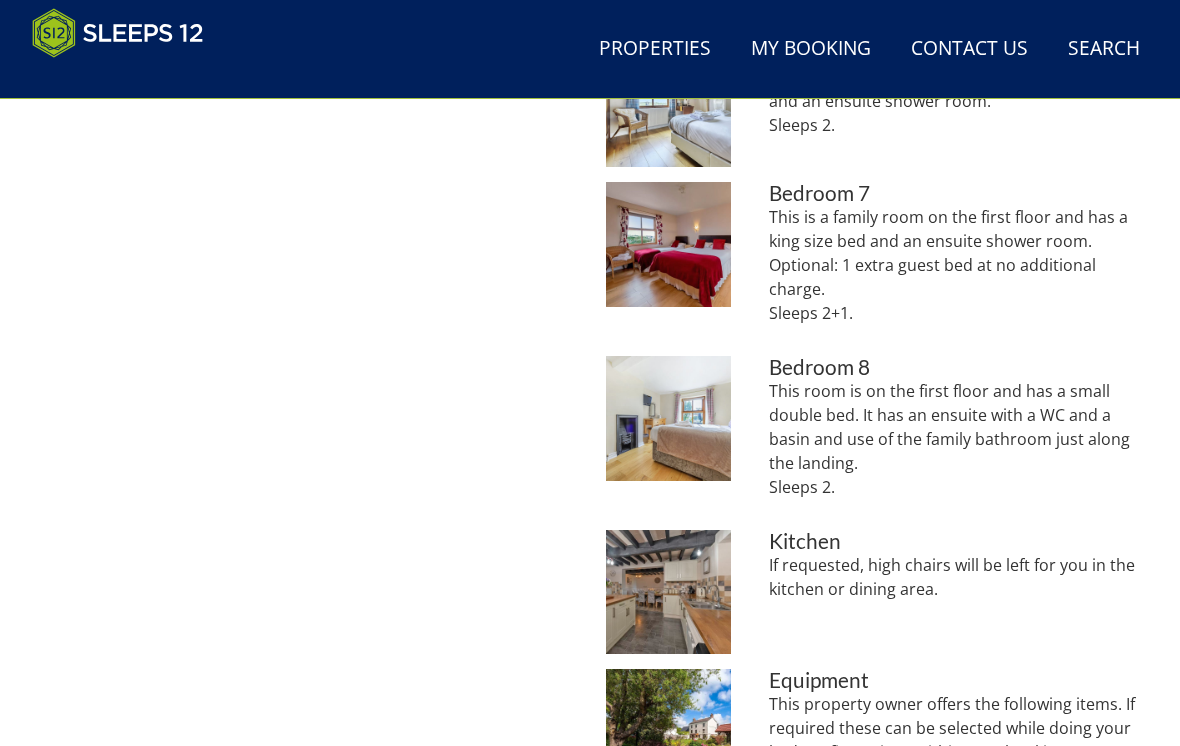 click on "This is a family room on the first floor and has a king size bed and an ensuite shower room.
Optional: 1 extra guest bed at no additional charge.
Sleeps 2+1." at bounding box center (958, 265) 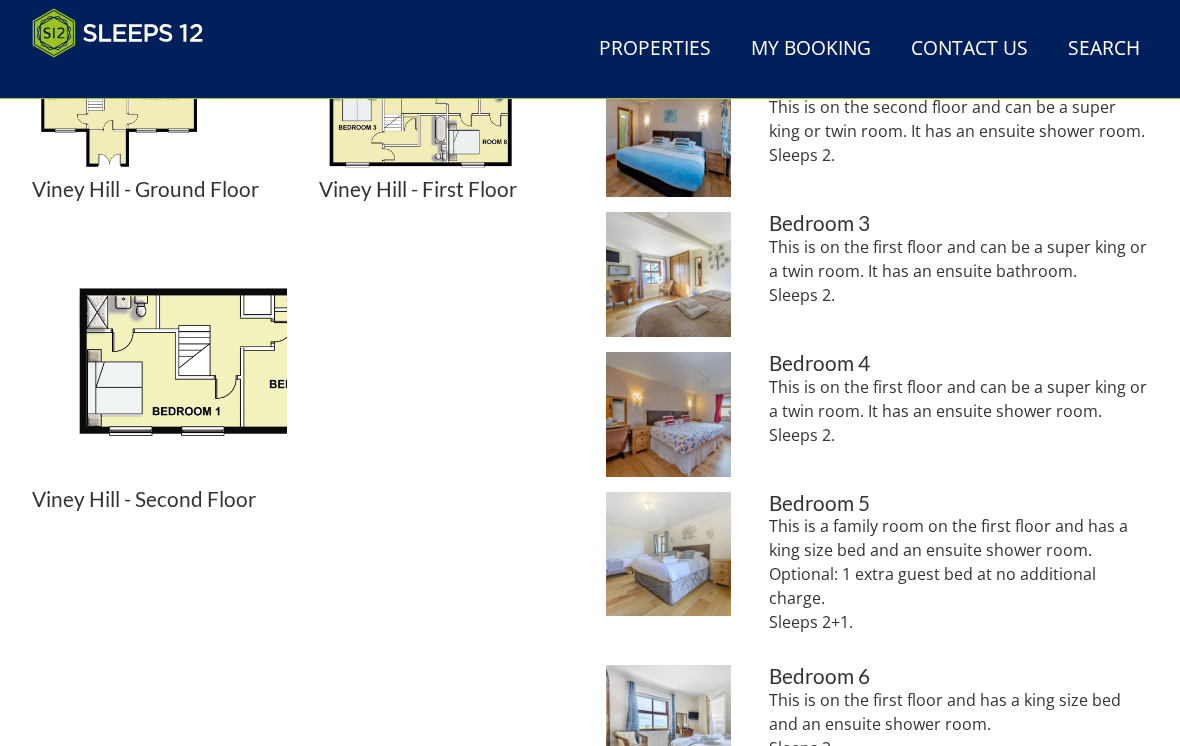 scroll, scrollTop: 1078, scrollLeft: 0, axis: vertical 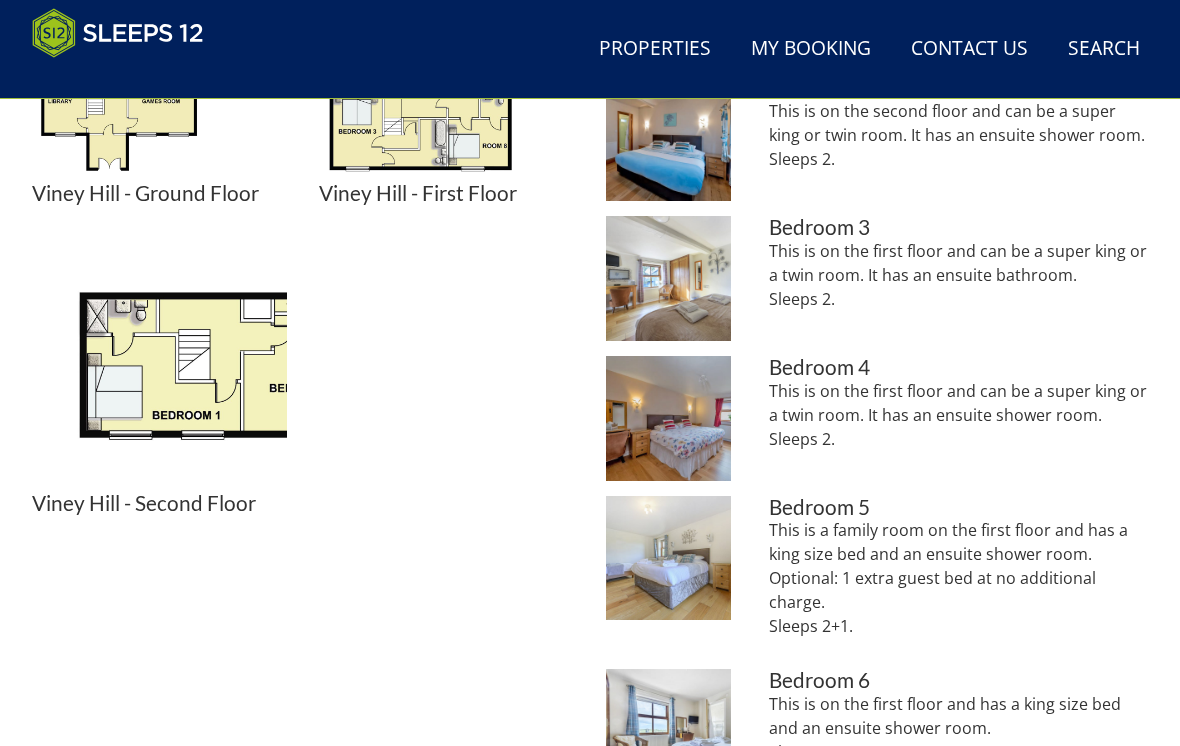 click at bounding box center (668, 418) 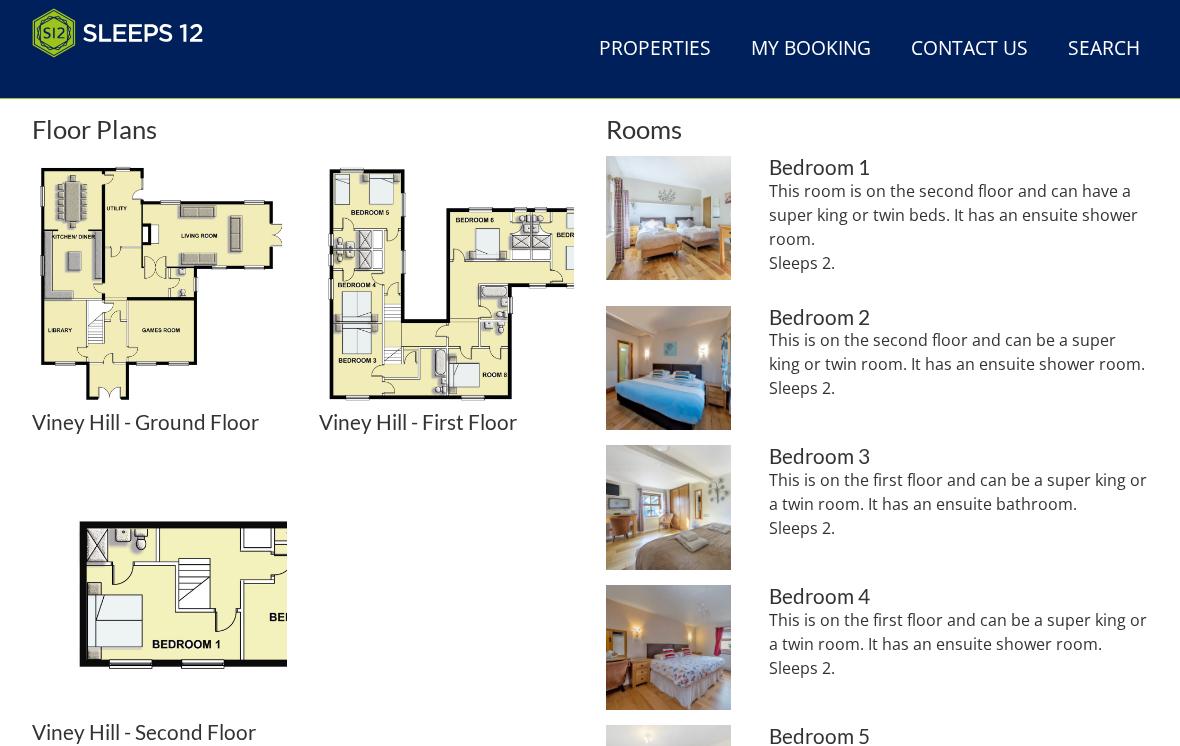scroll, scrollTop: 849, scrollLeft: 0, axis: vertical 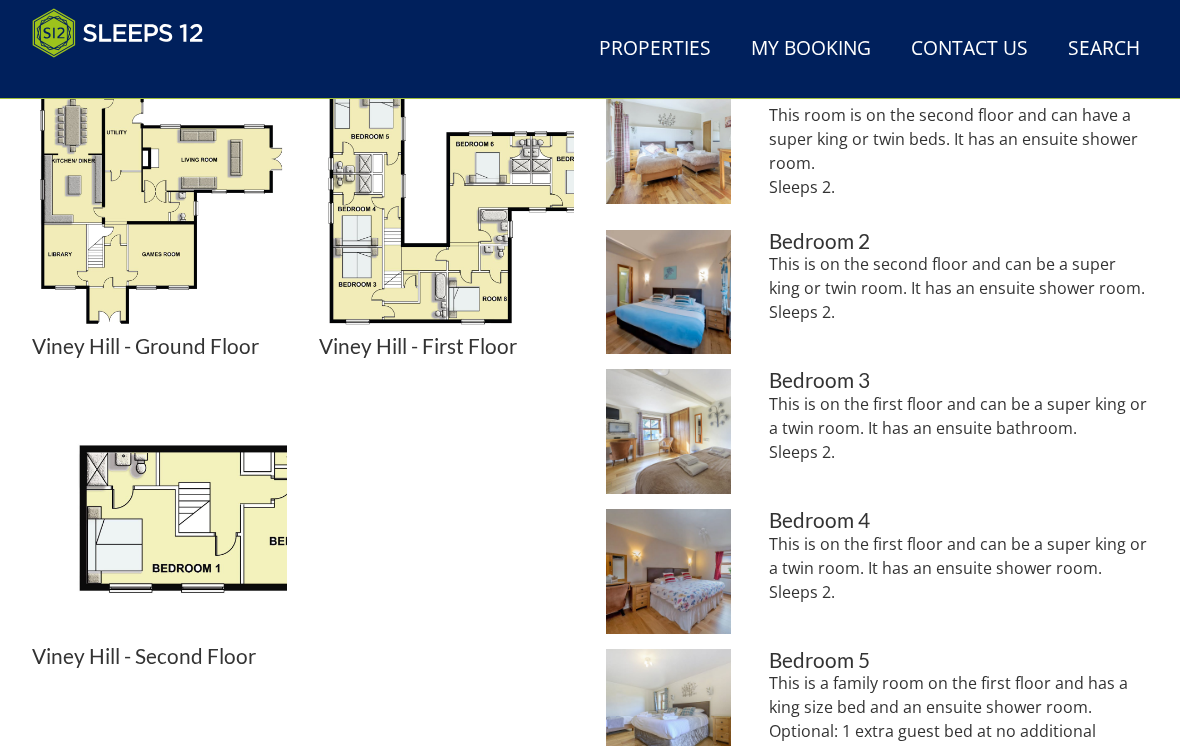 click at bounding box center (159, 517) 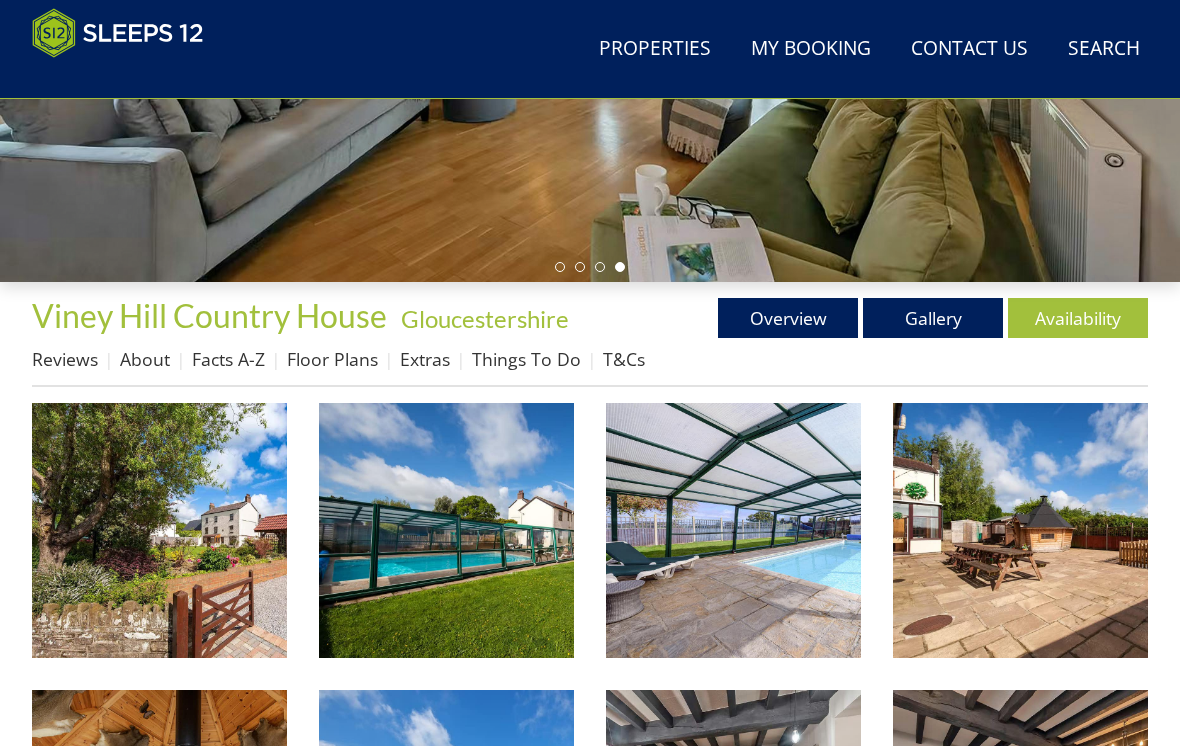 scroll, scrollTop: 522, scrollLeft: 0, axis: vertical 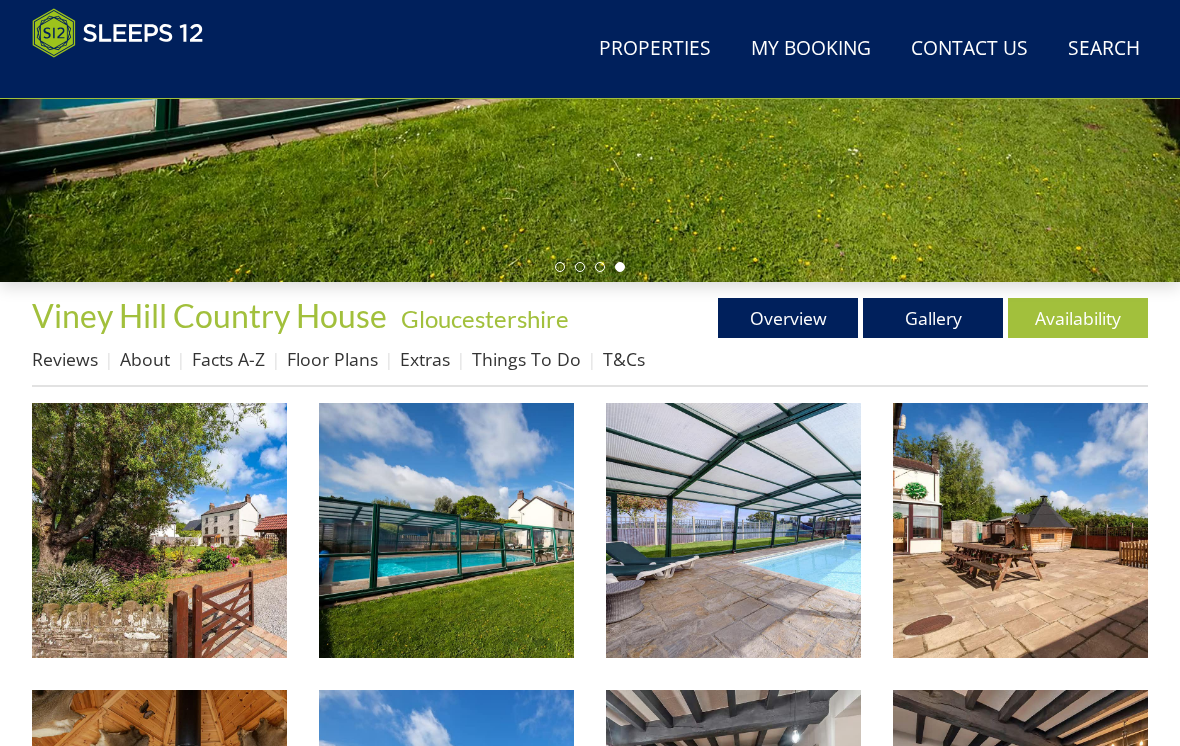 click on "Floor Plans" at bounding box center [332, 359] 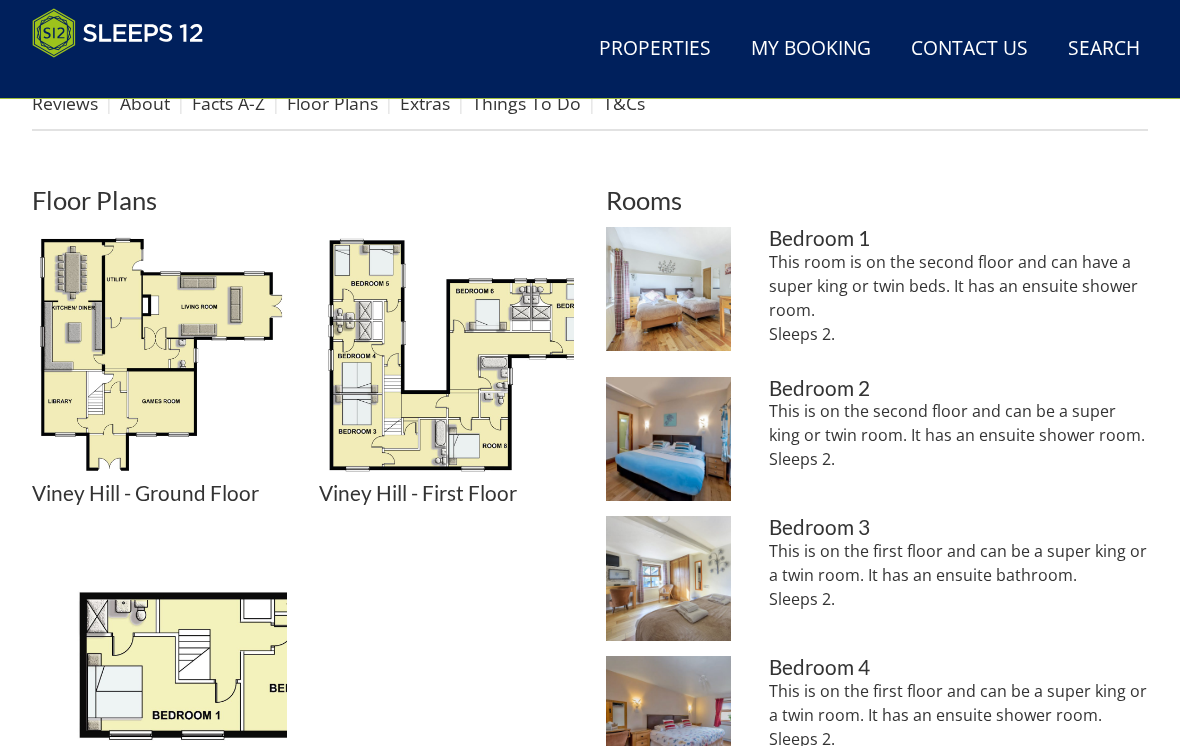 scroll, scrollTop: 724, scrollLeft: 0, axis: vertical 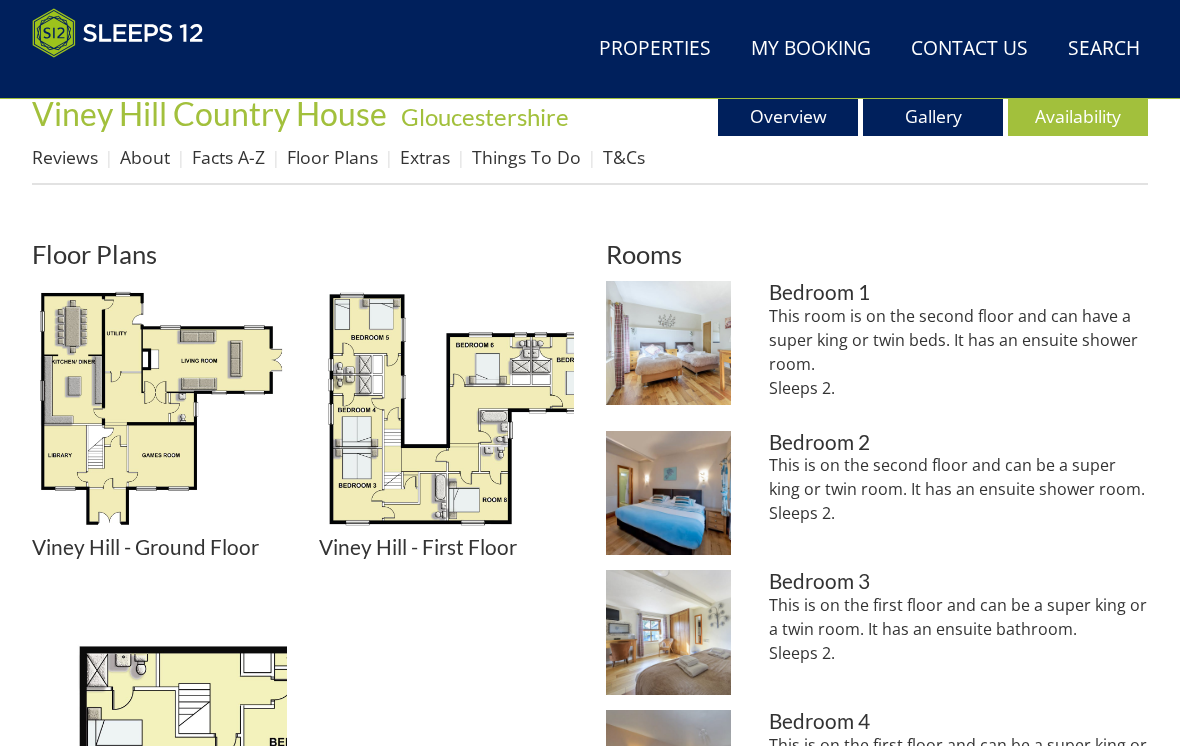 click at bounding box center (159, 408) 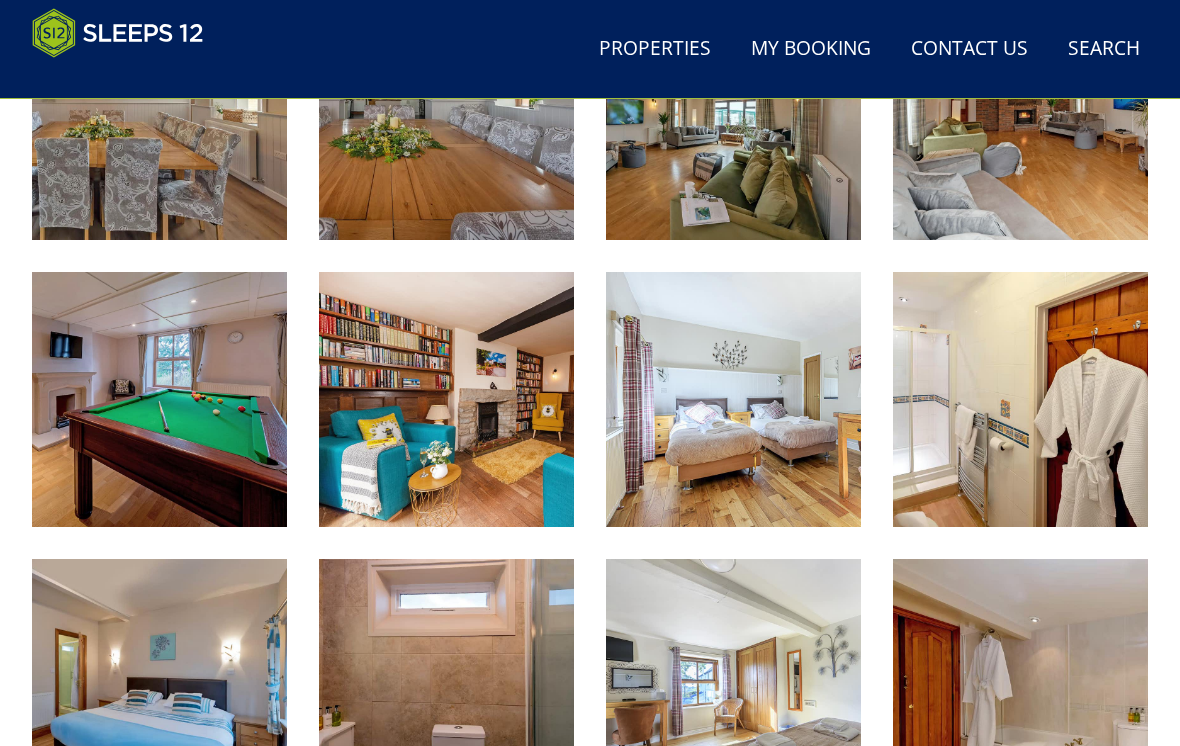 scroll, scrollTop: 1512, scrollLeft: 0, axis: vertical 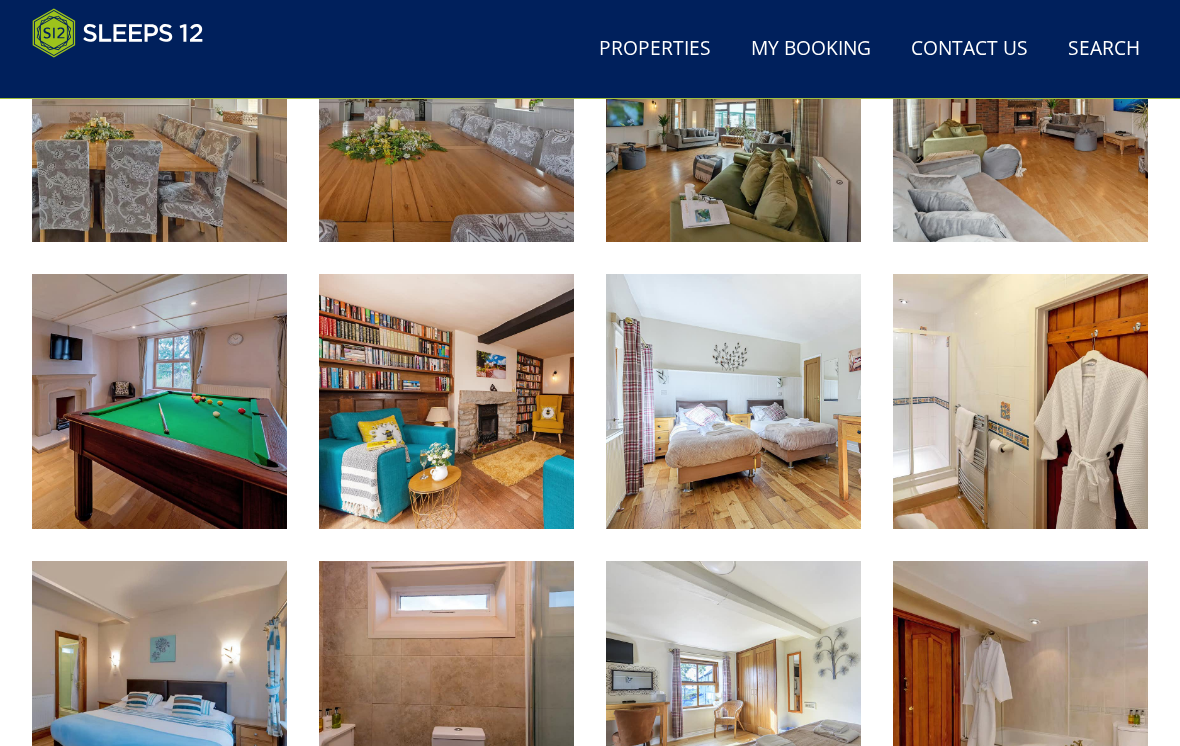 click at bounding box center [733, 401] 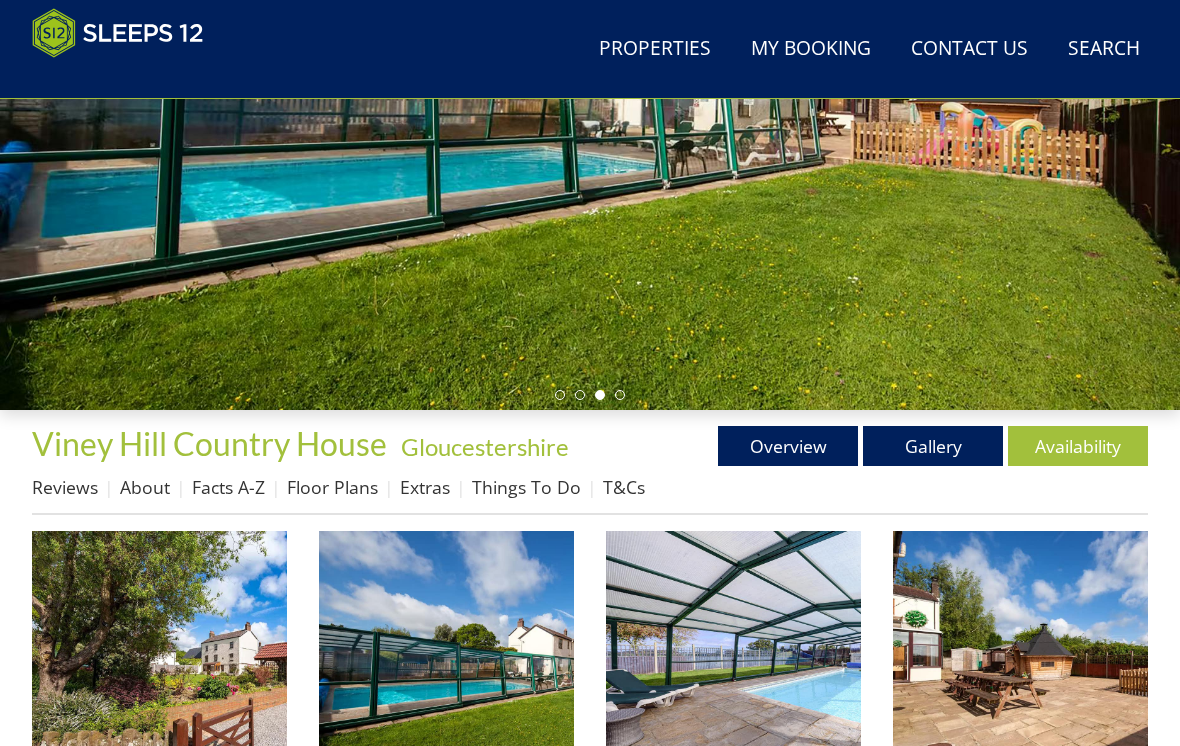 scroll, scrollTop: 394, scrollLeft: 0, axis: vertical 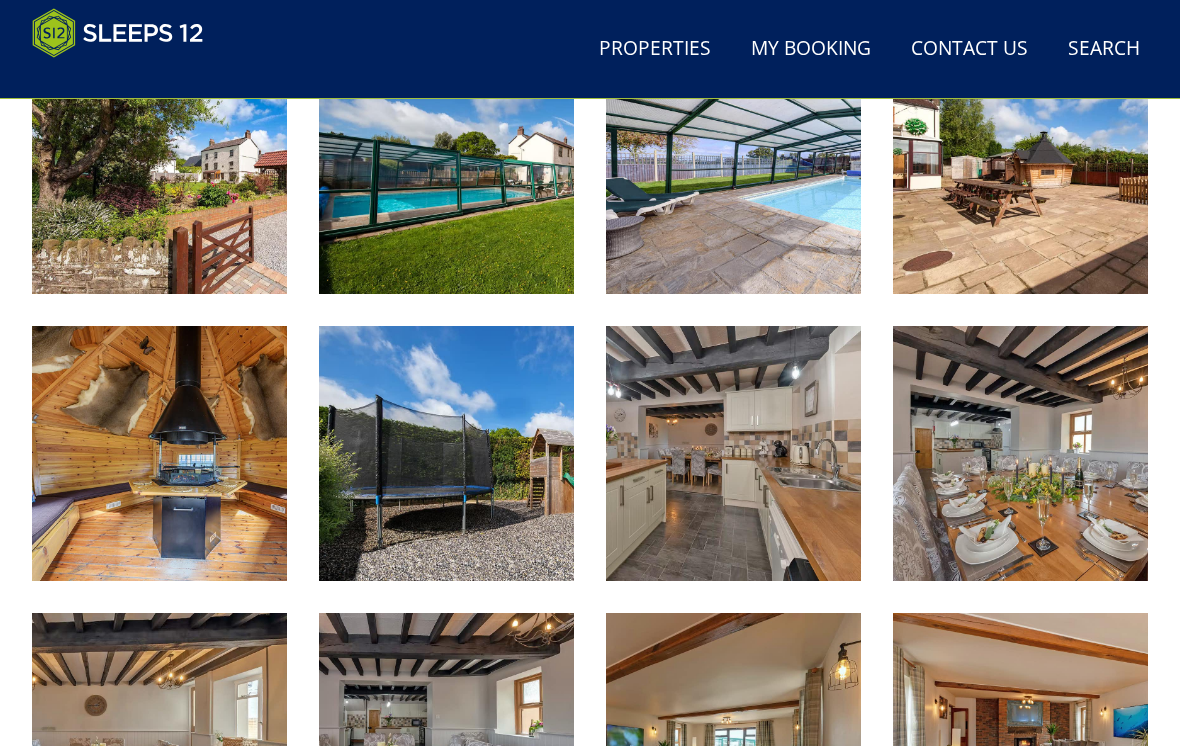 click at bounding box center [733, 453] 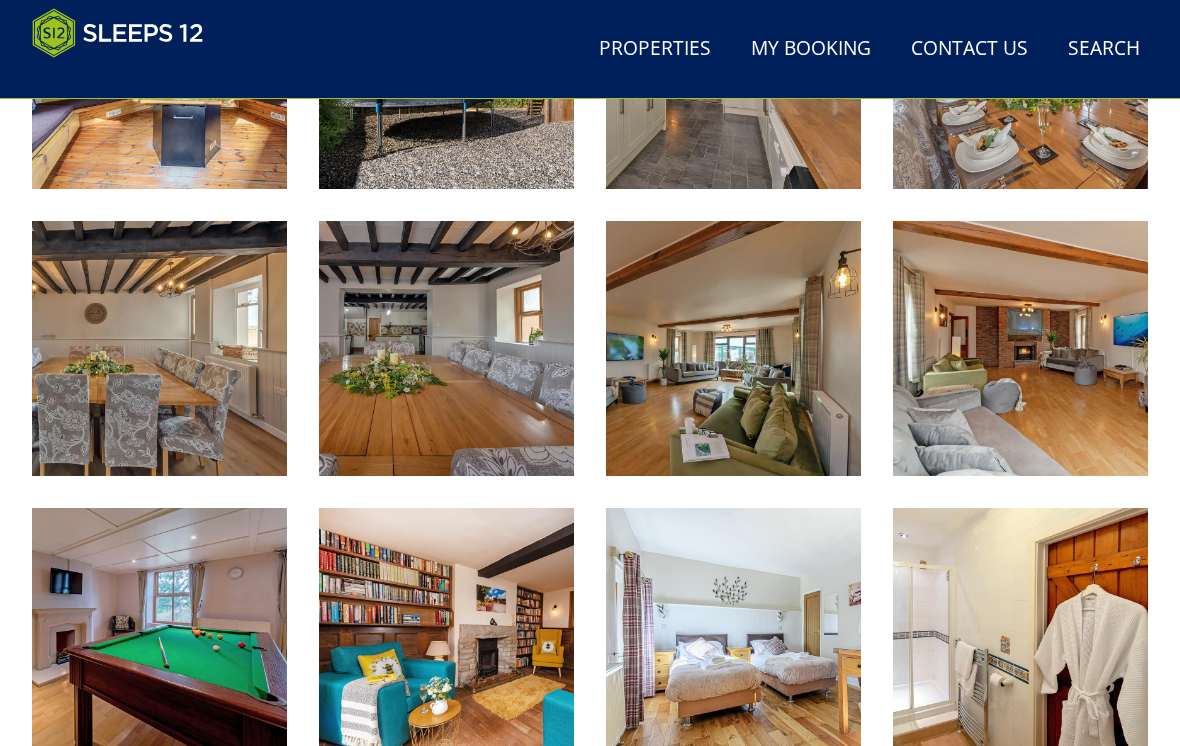 scroll, scrollTop: 1279, scrollLeft: 0, axis: vertical 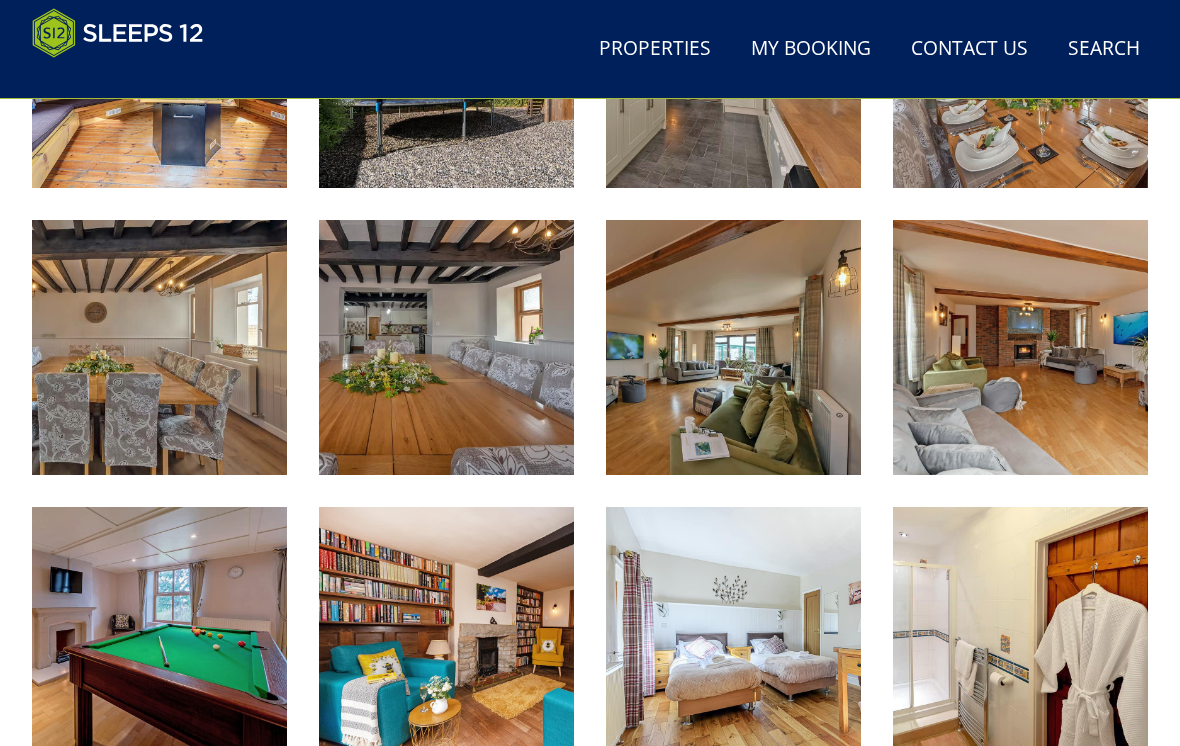 click at bounding box center [733, 347] 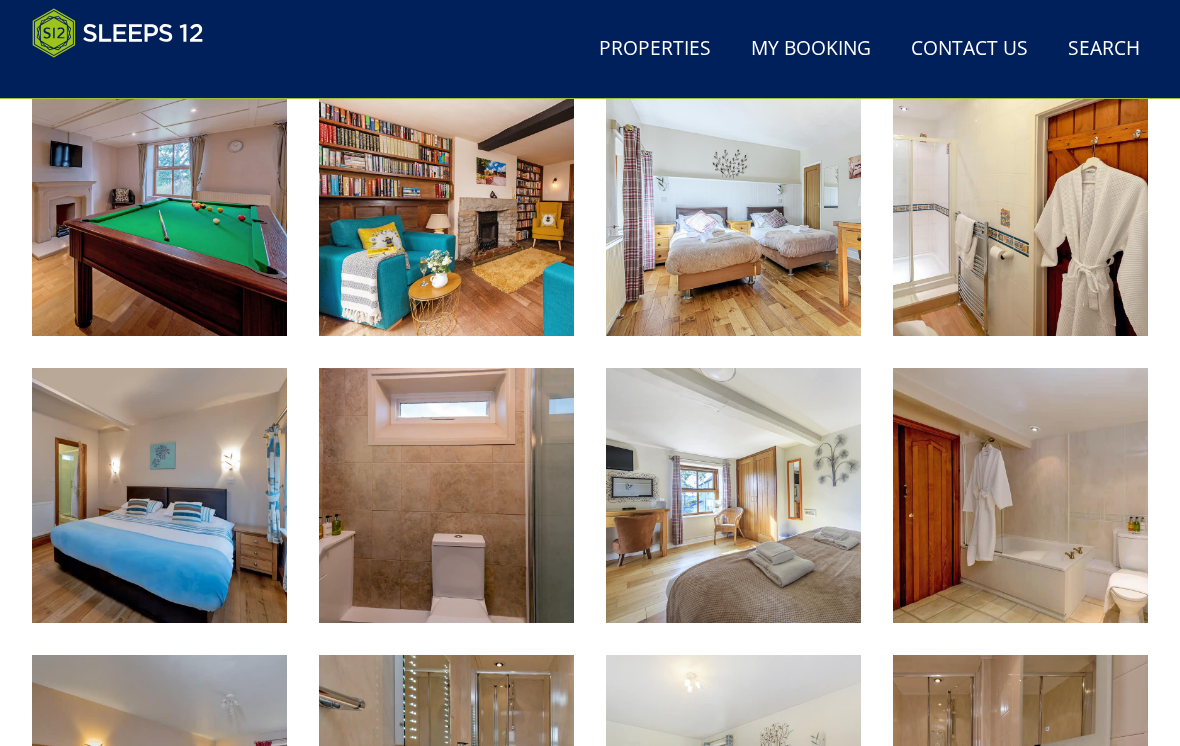 scroll, scrollTop: 1705, scrollLeft: 0, axis: vertical 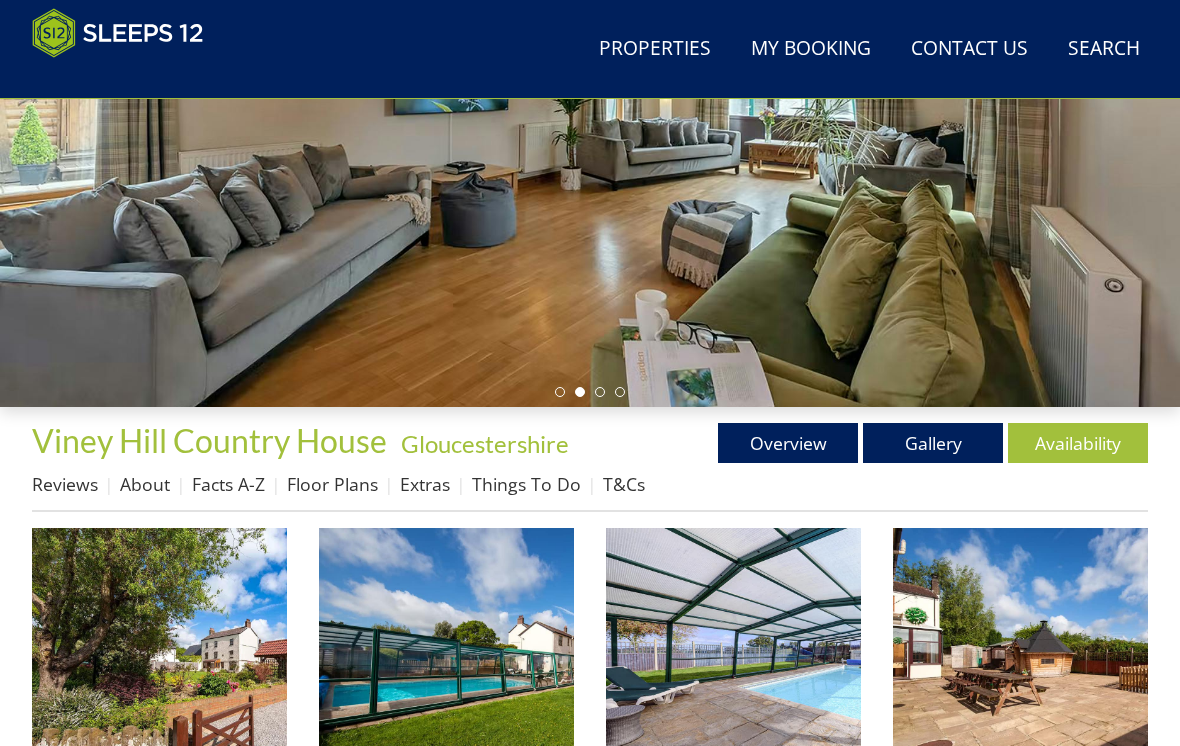 click on "Floor Plans" at bounding box center [332, 484] 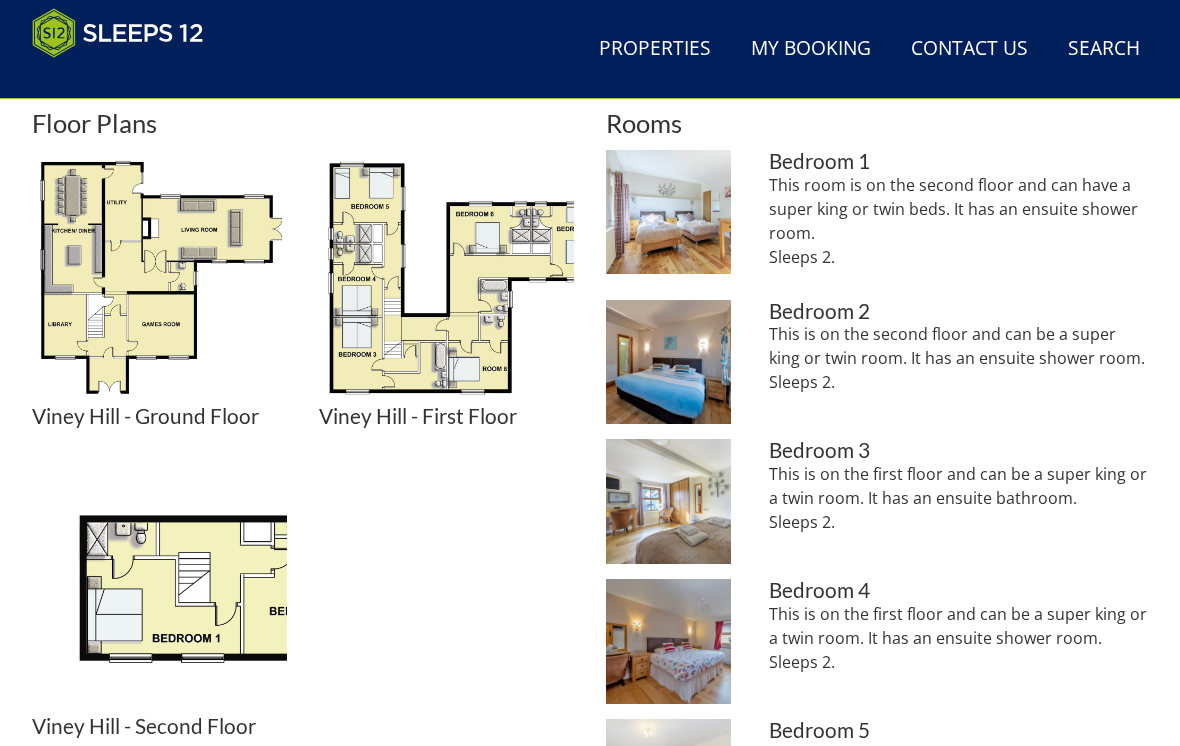 scroll, scrollTop: 856, scrollLeft: 0, axis: vertical 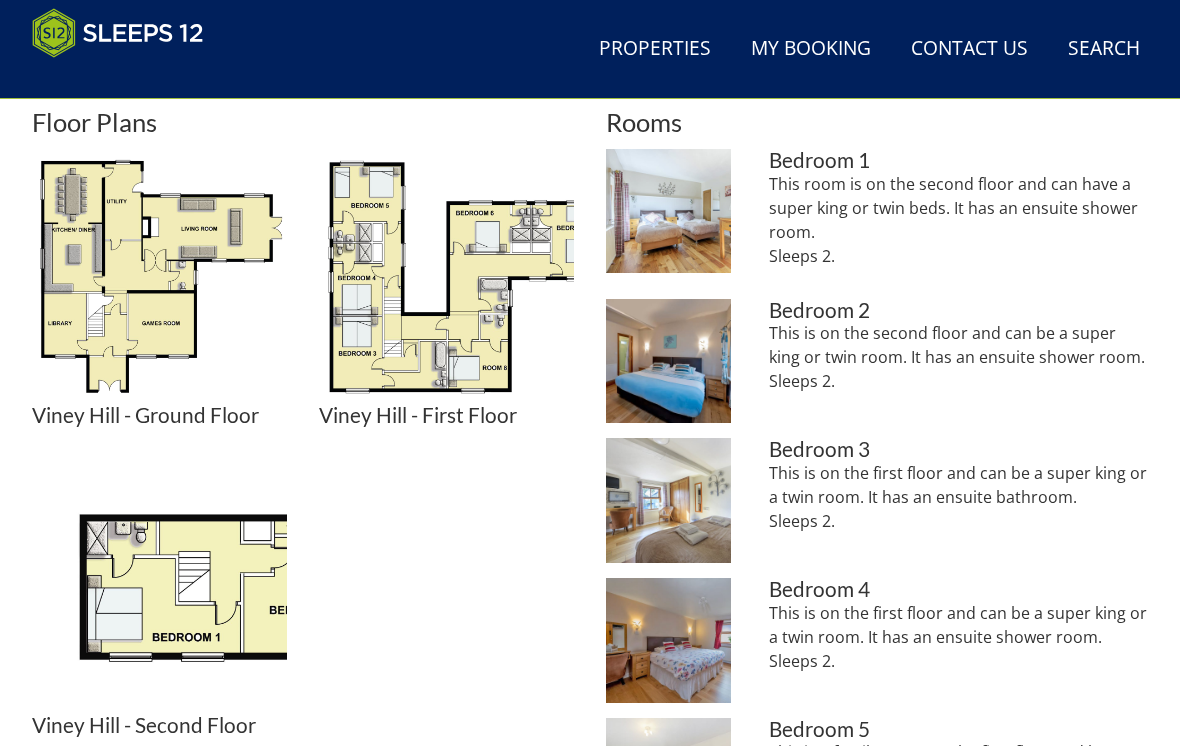 click at bounding box center (159, 586) 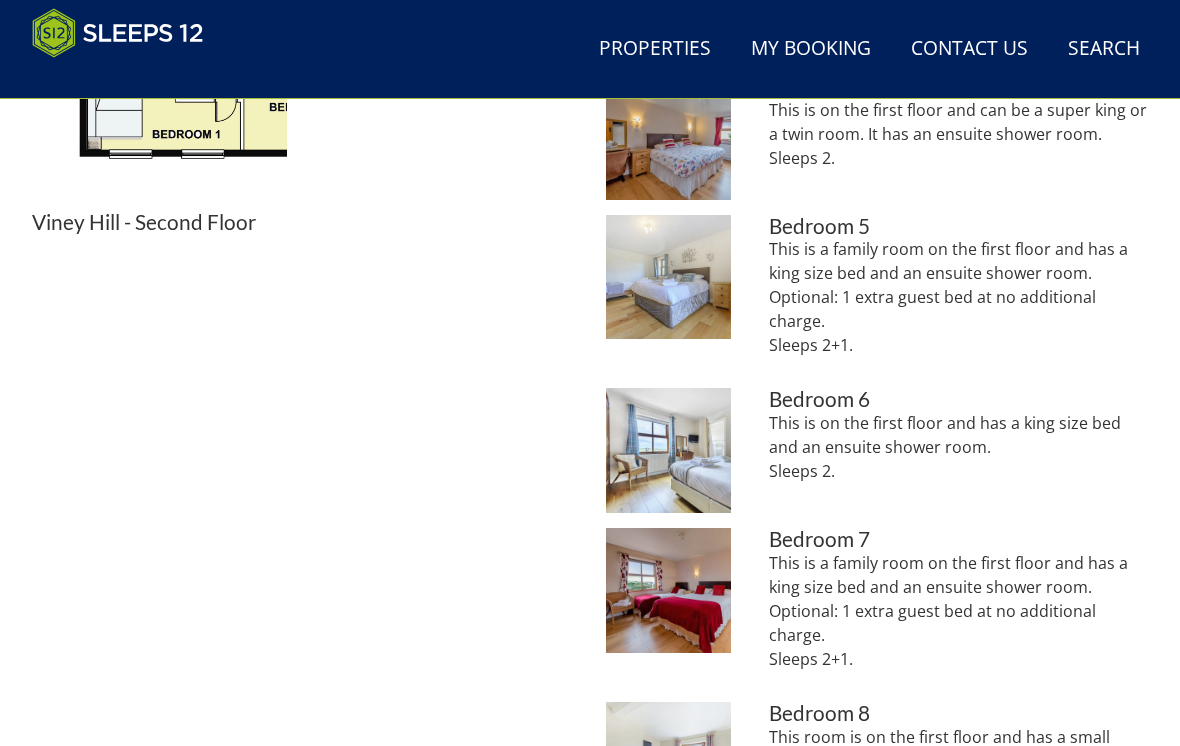 scroll, scrollTop: 1359, scrollLeft: 0, axis: vertical 